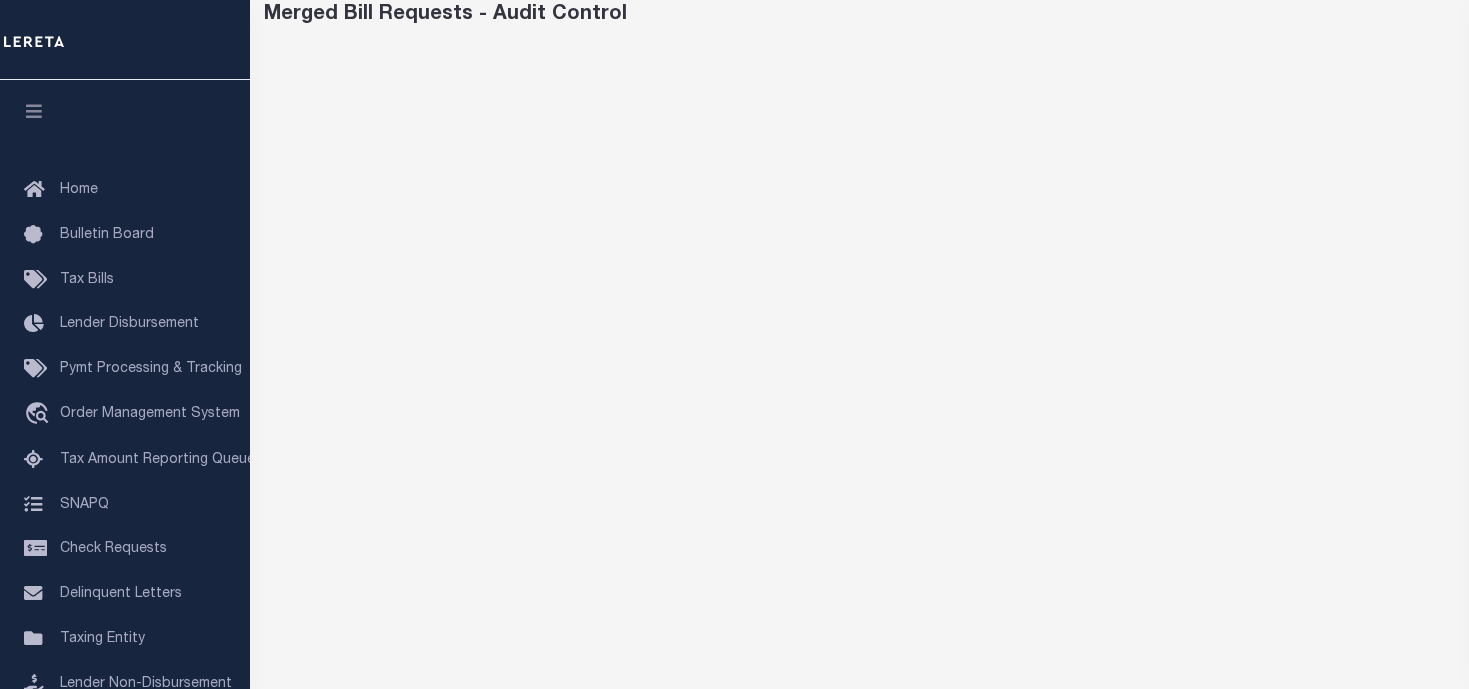 scroll, scrollTop: 0, scrollLeft: 0, axis: both 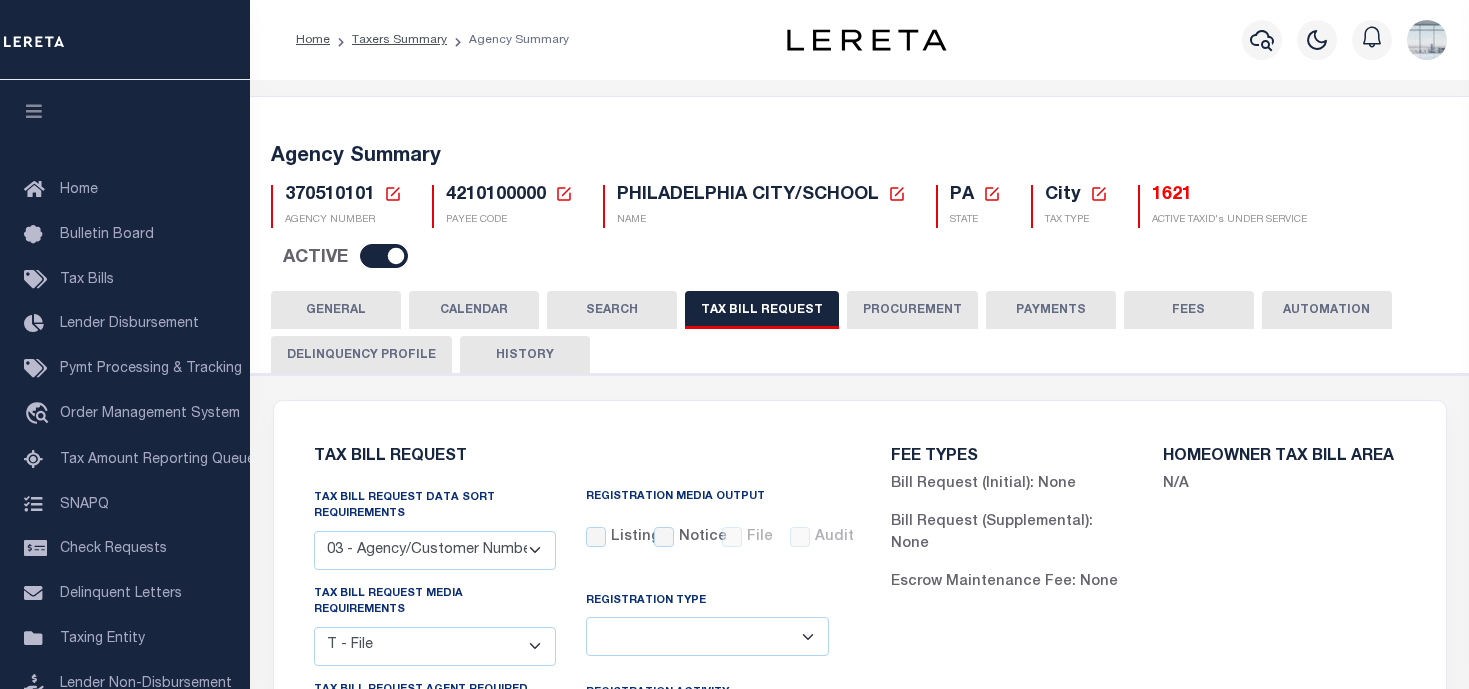 select on "27" 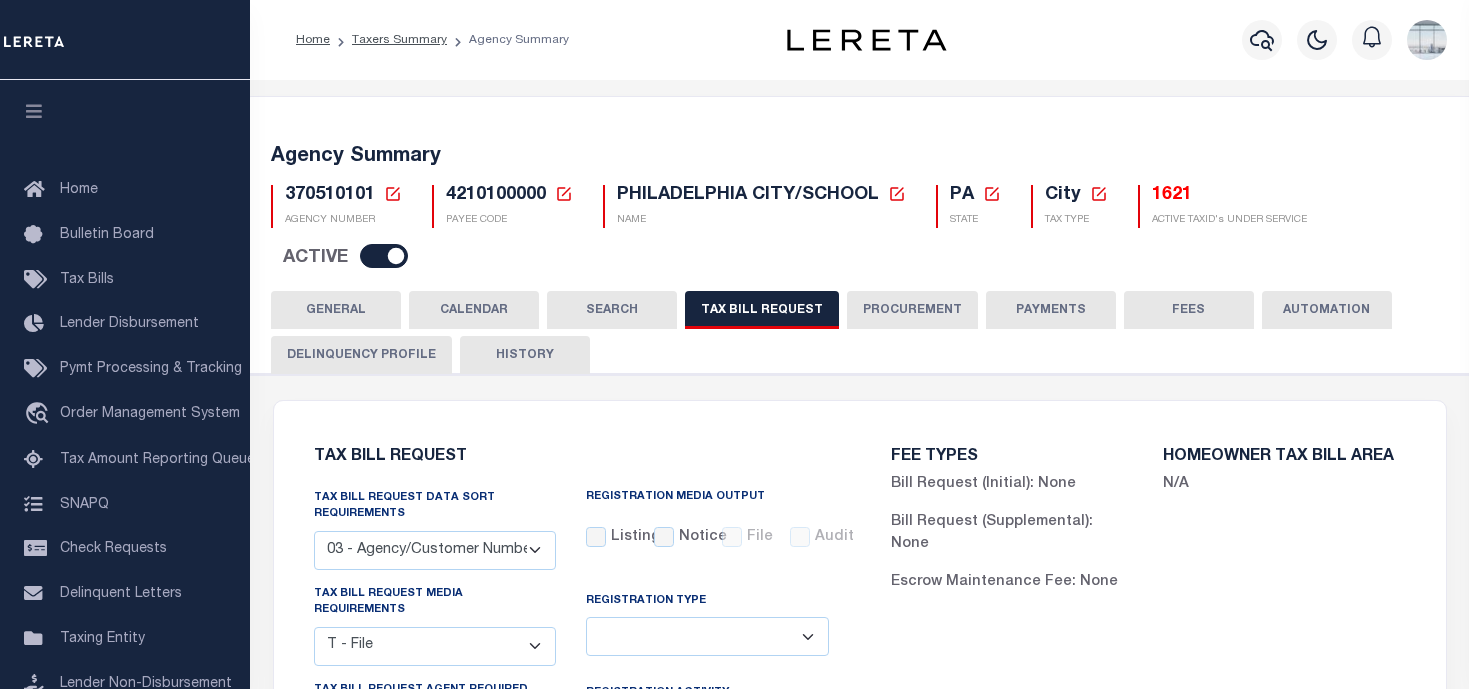 select on "22" 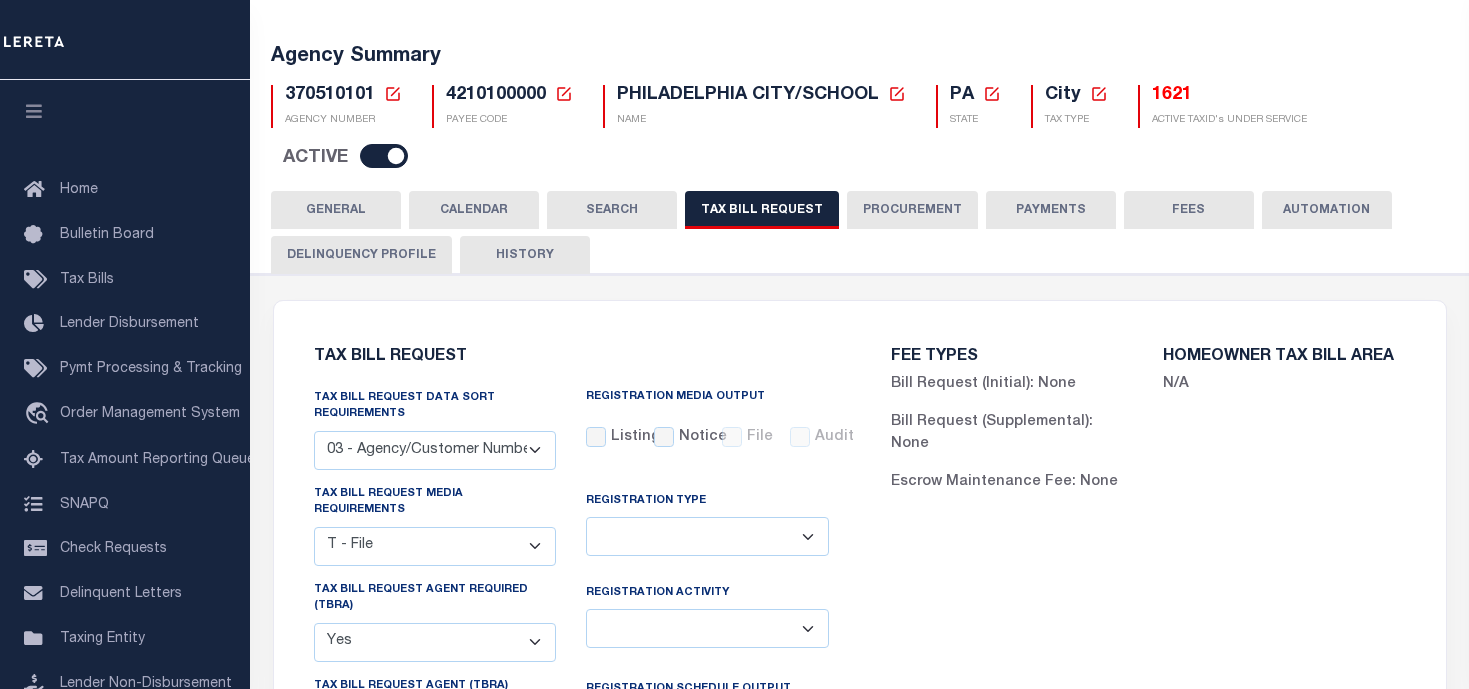 scroll, scrollTop: 100, scrollLeft: 0, axis: vertical 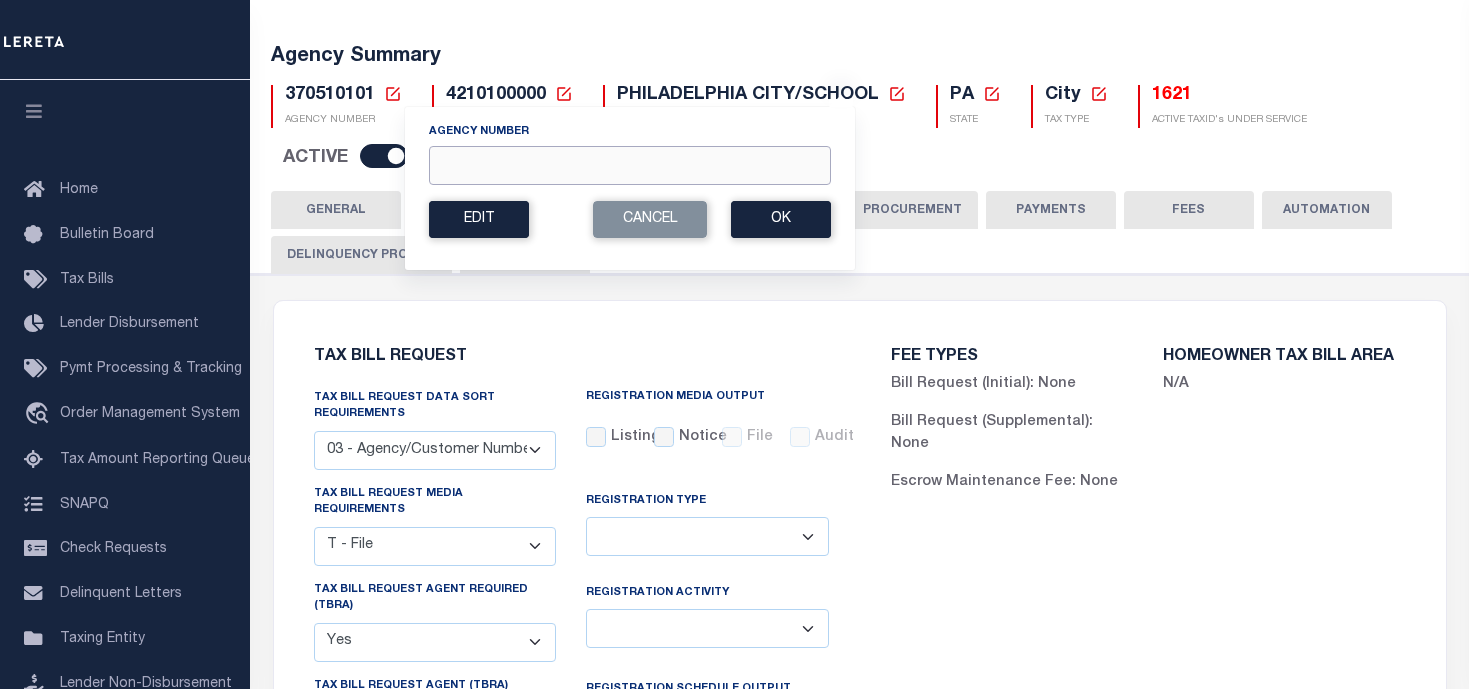 click on "Agency Number" at bounding box center [630, 165] 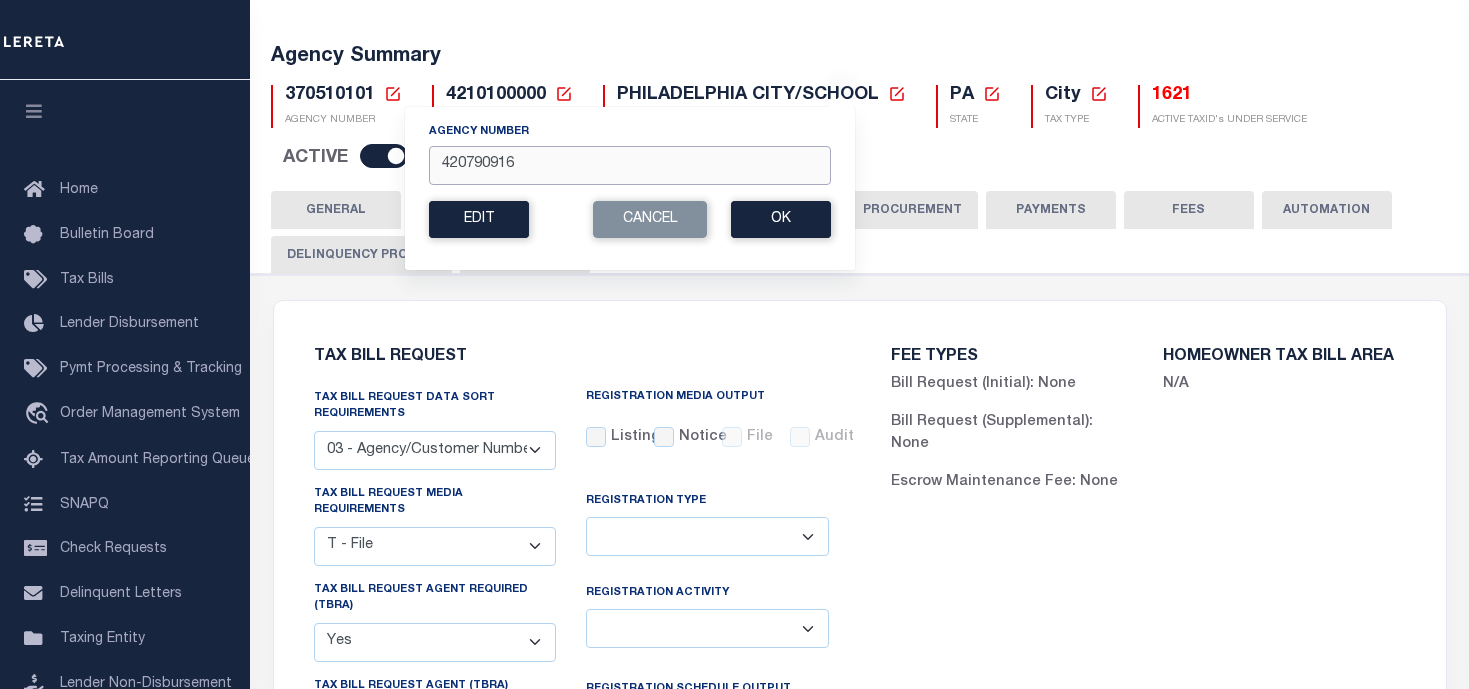 type on "420790916" 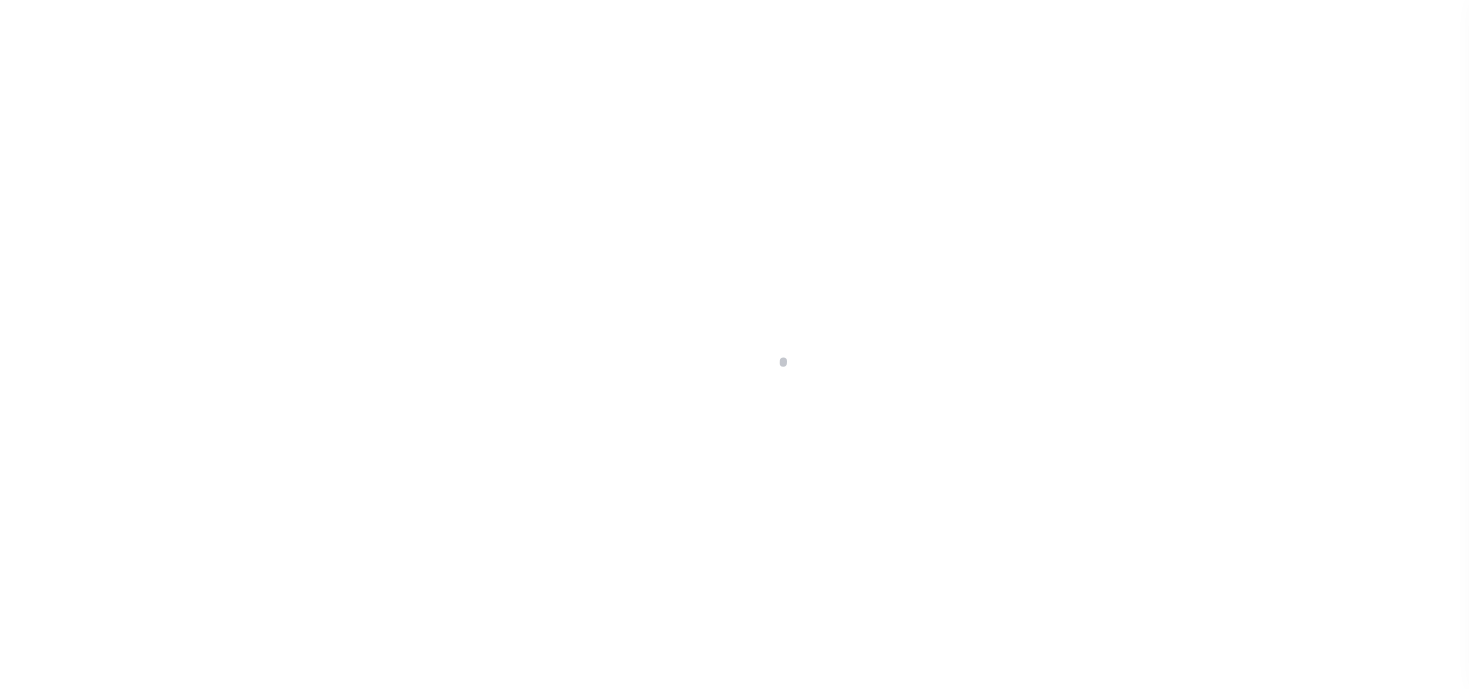 scroll, scrollTop: 0, scrollLeft: 0, axis: both 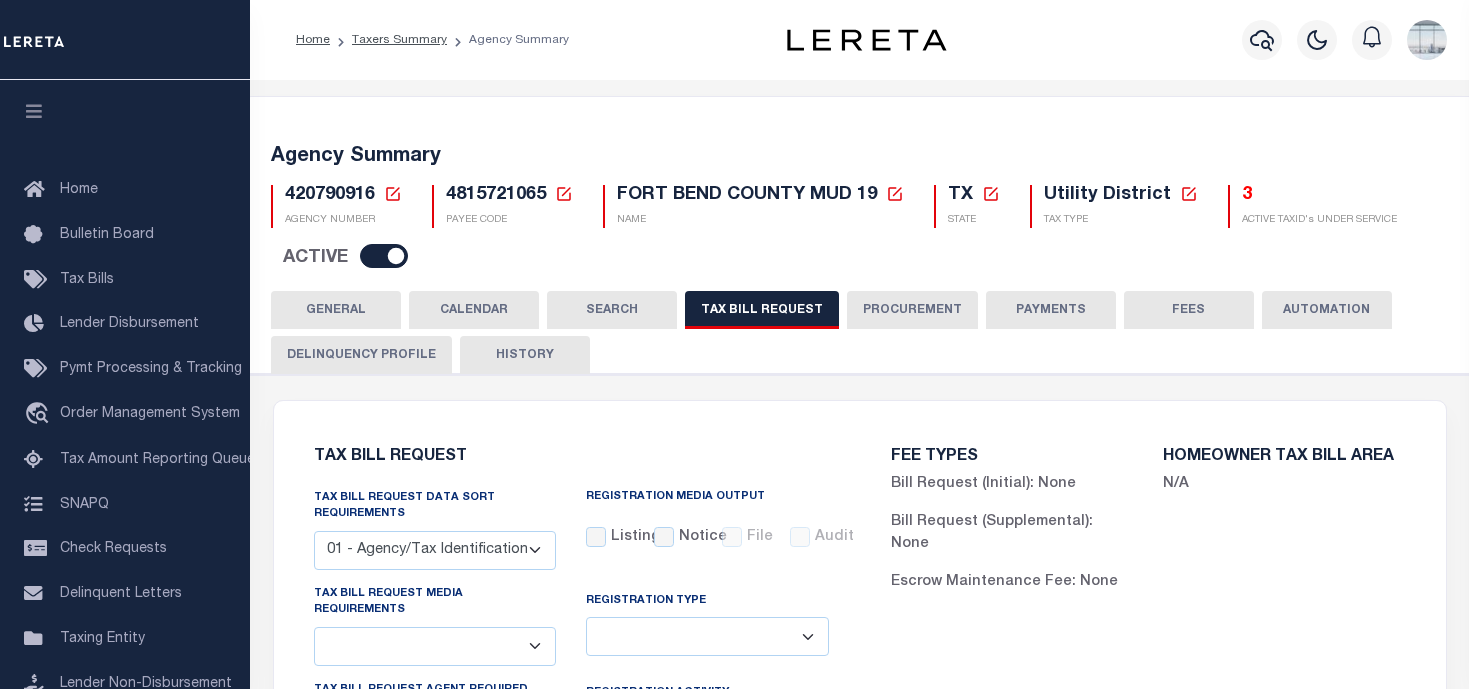 select on "28" 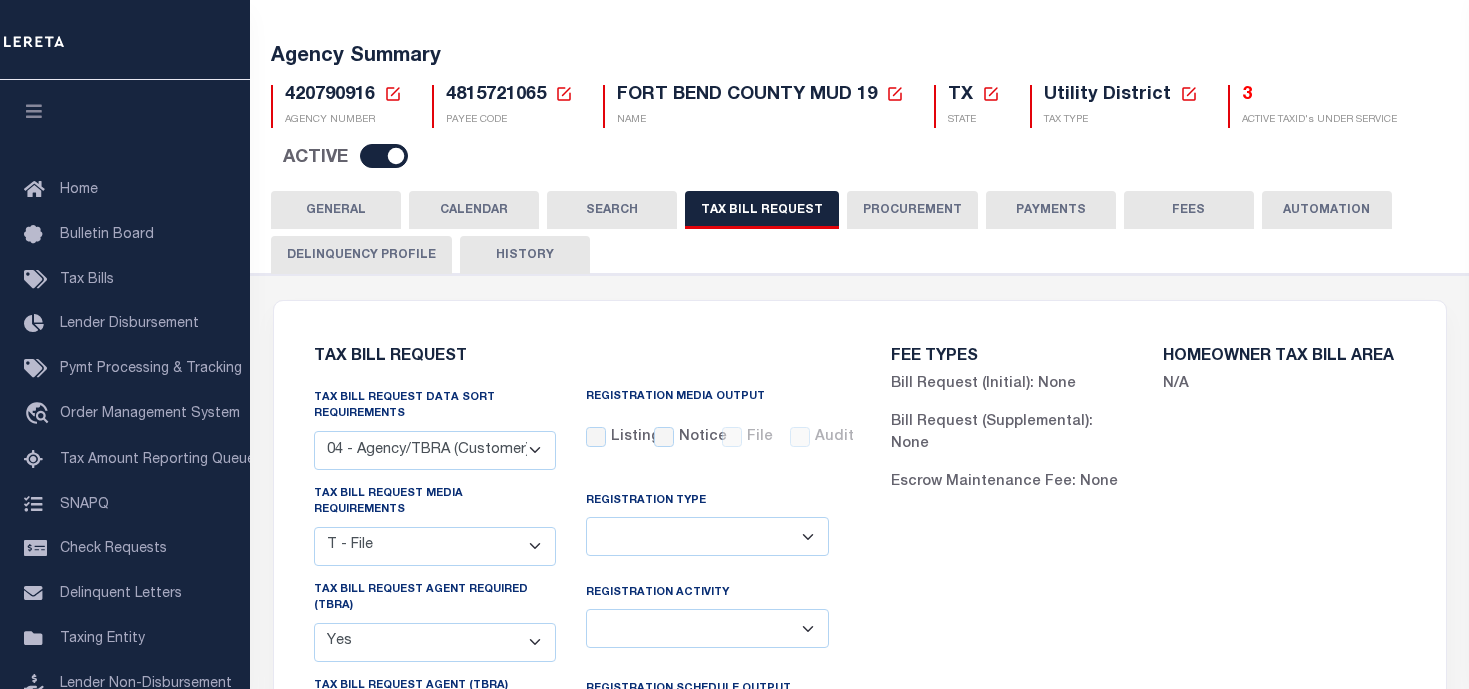 scroll, scrollTop: 0, scrollLeft: 0, axis: both 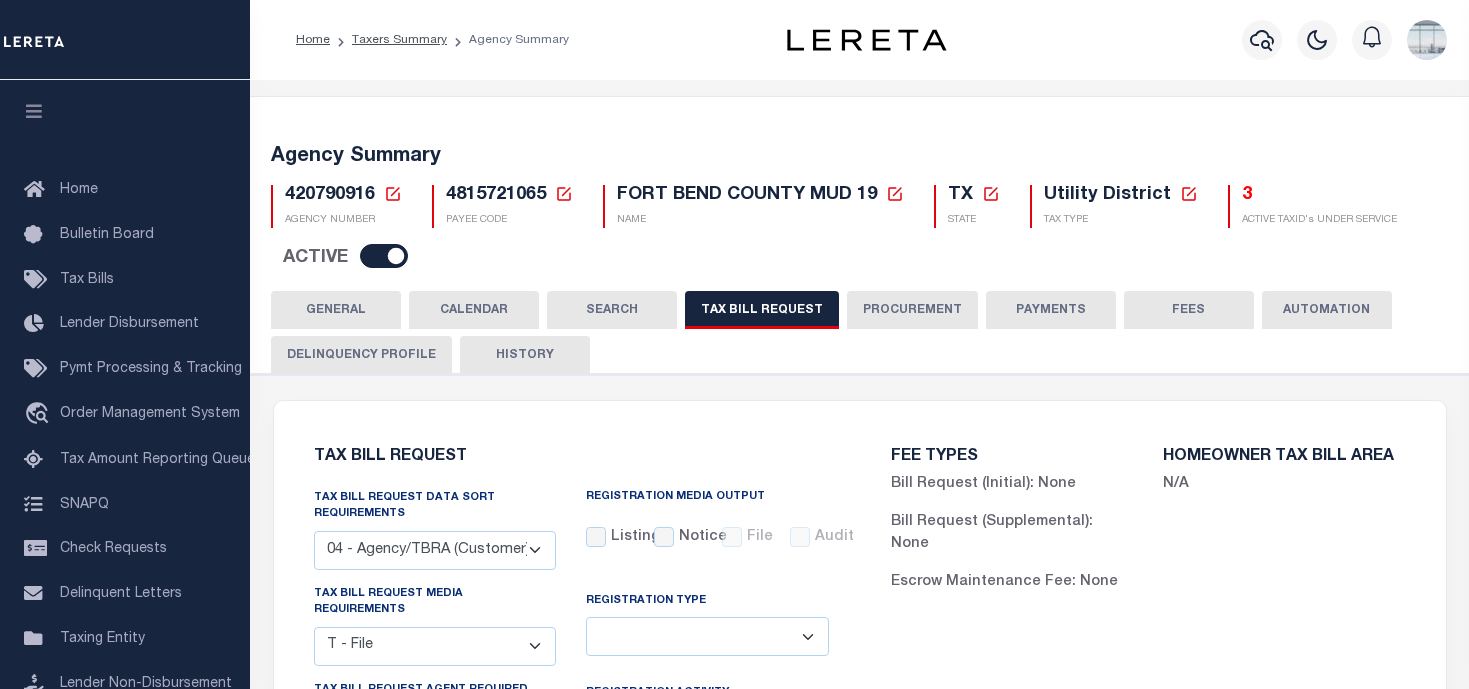 click 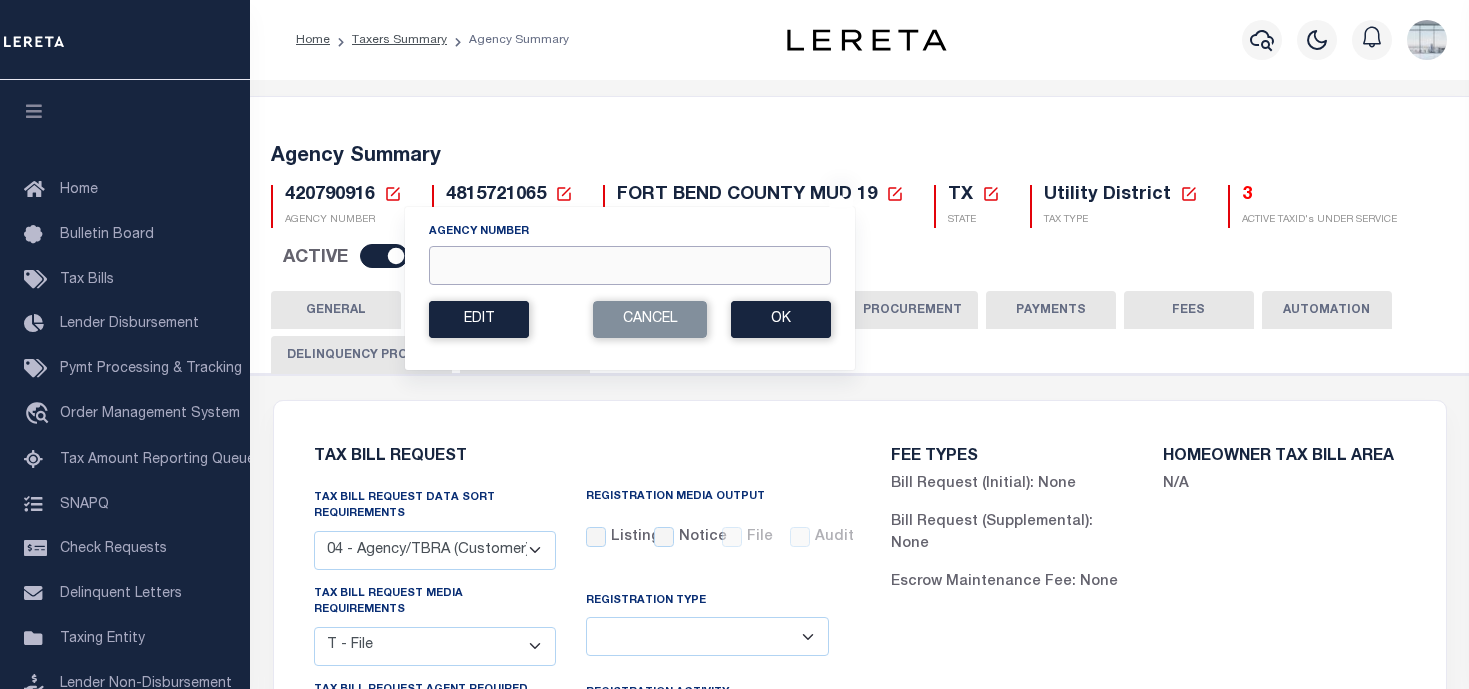 click on "Agency Number" at bounding box center (630, 265) 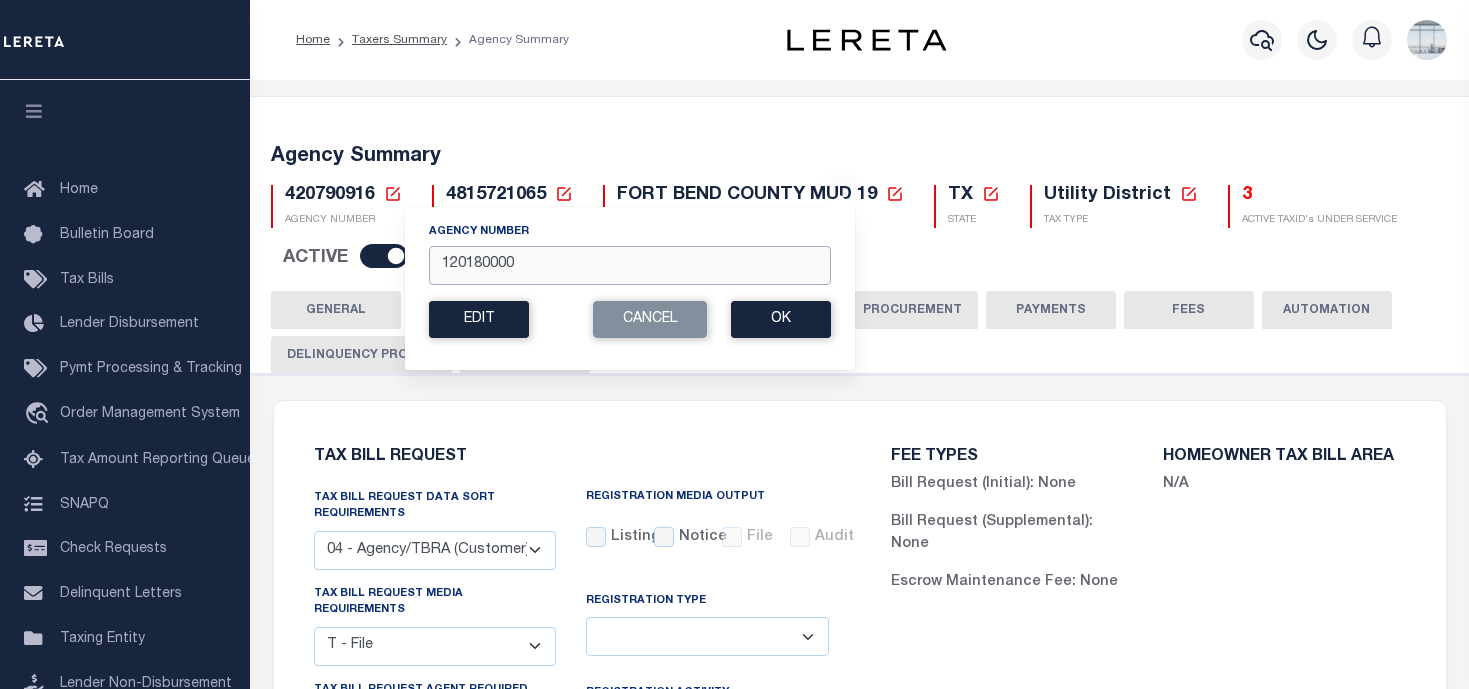 type on "120180000" 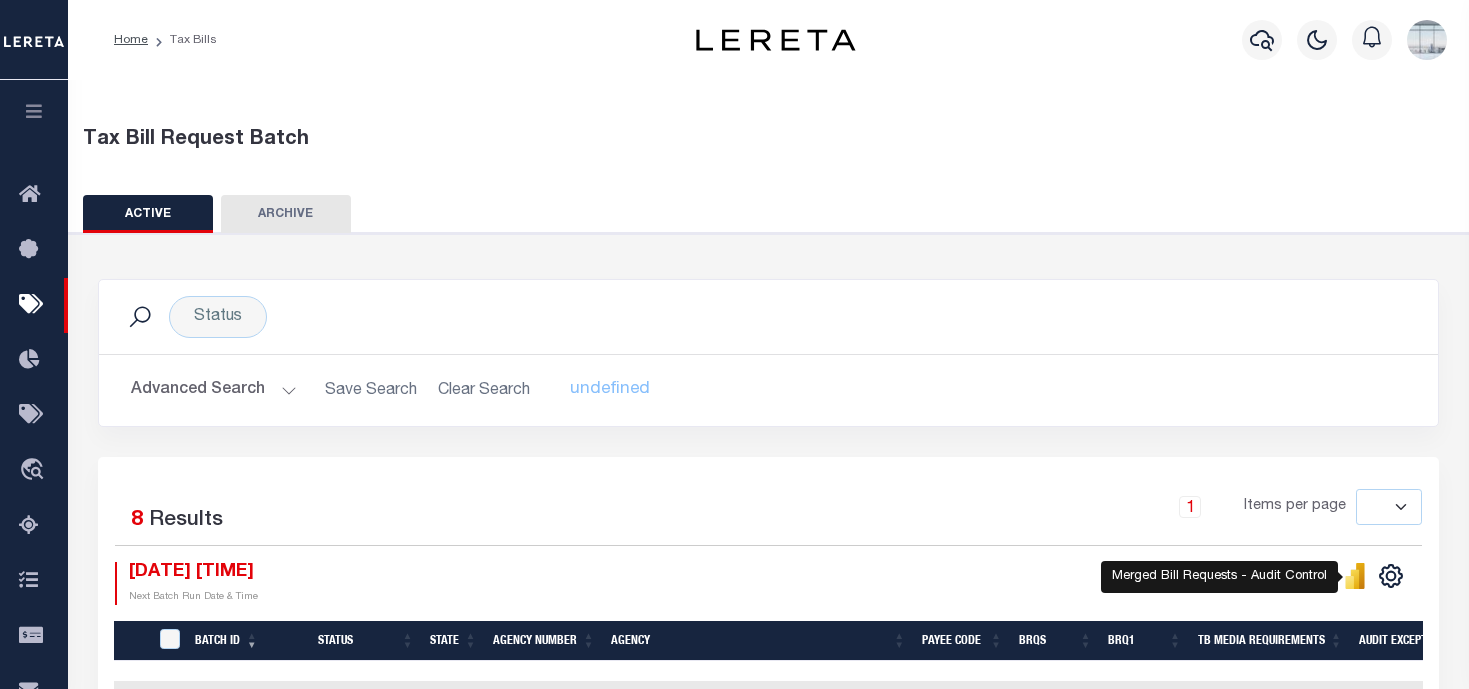 select 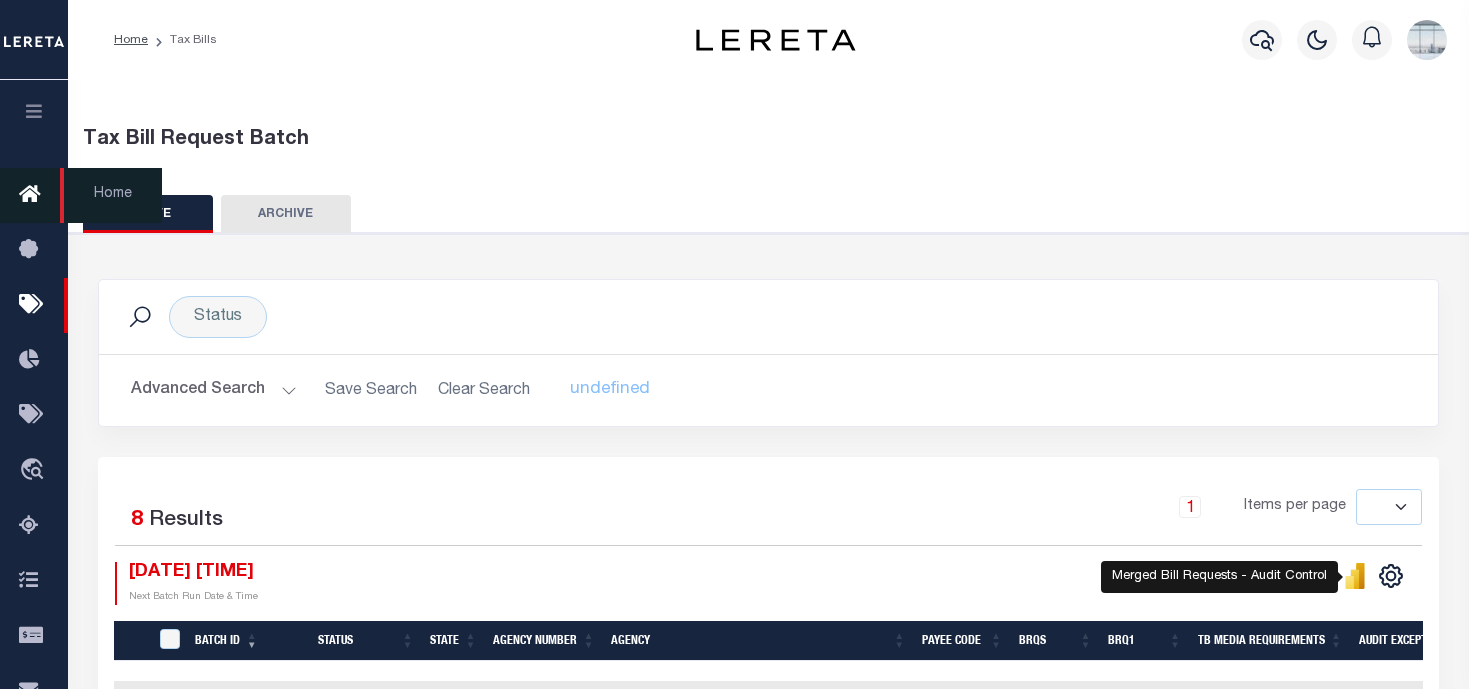 click at bounding box center [35, 195] 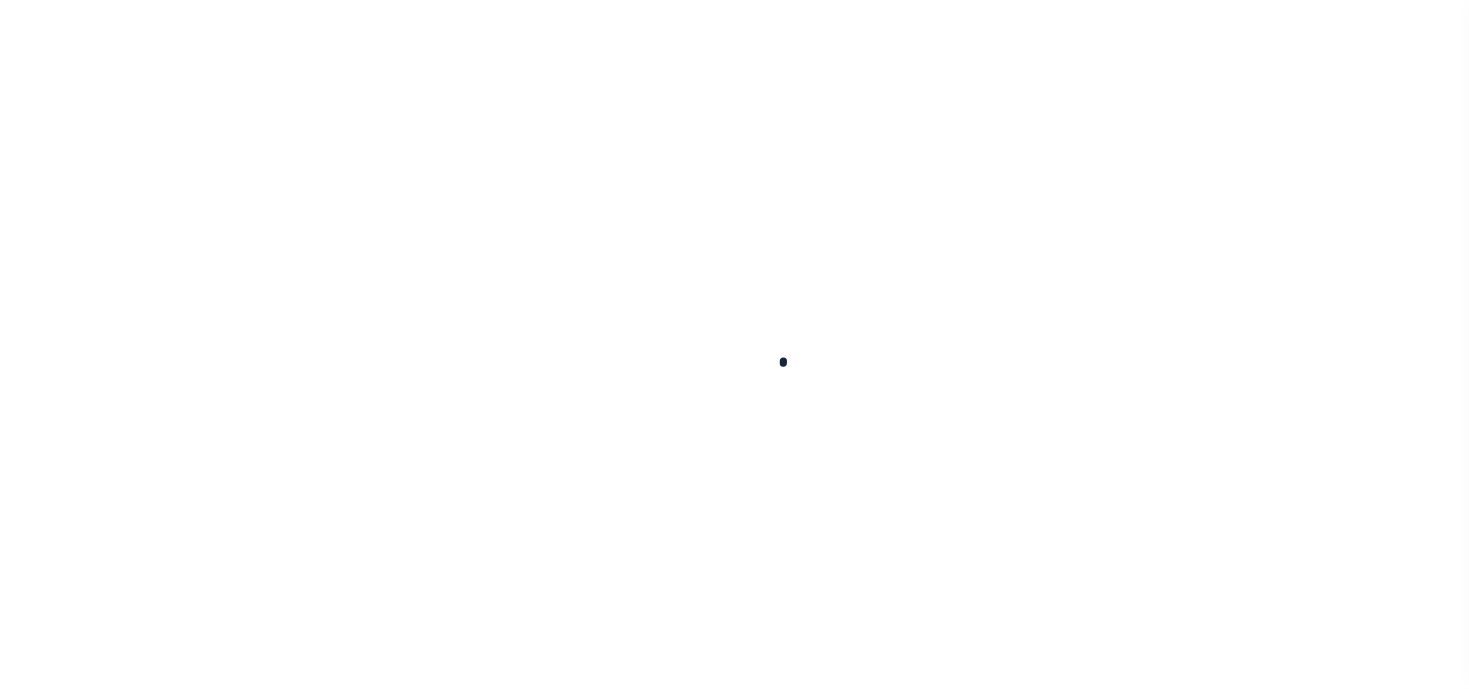 scroll, scrollTop: 0, scrollLeft: 0, axis: both 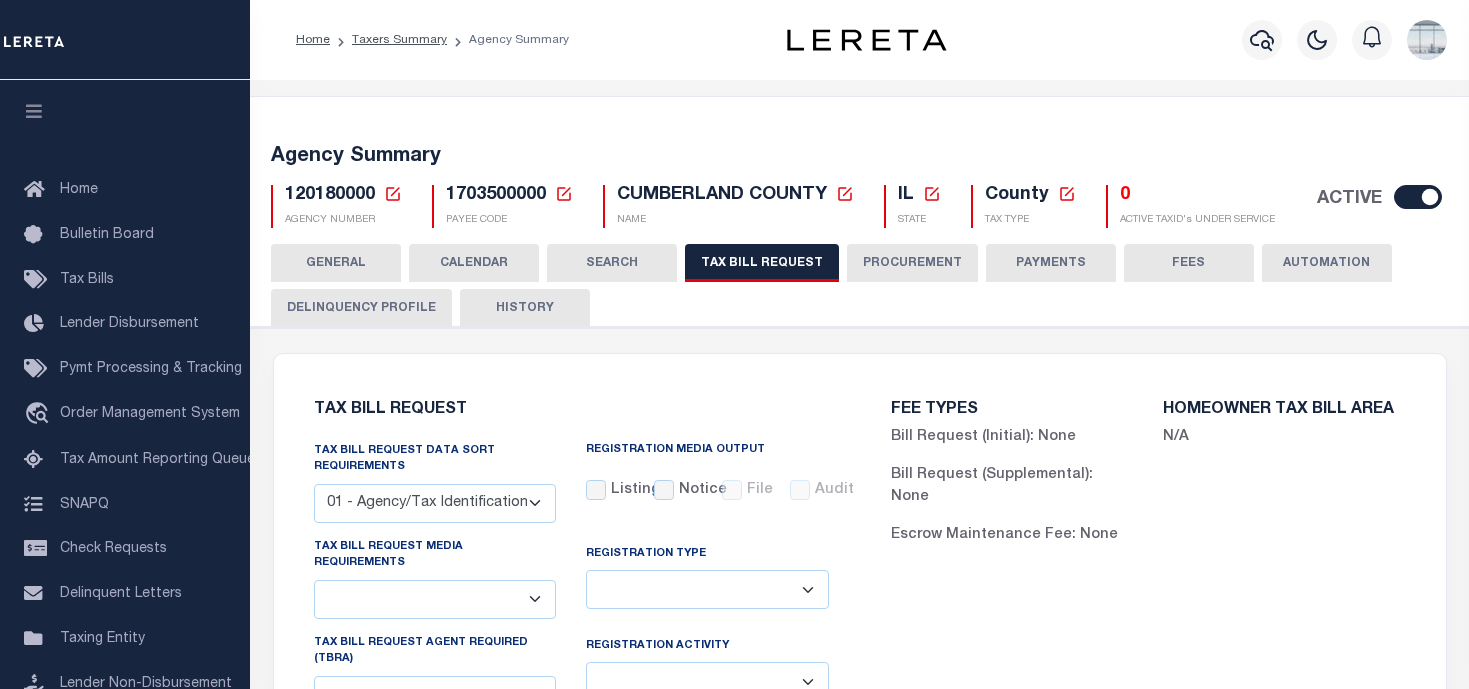 select on "29" 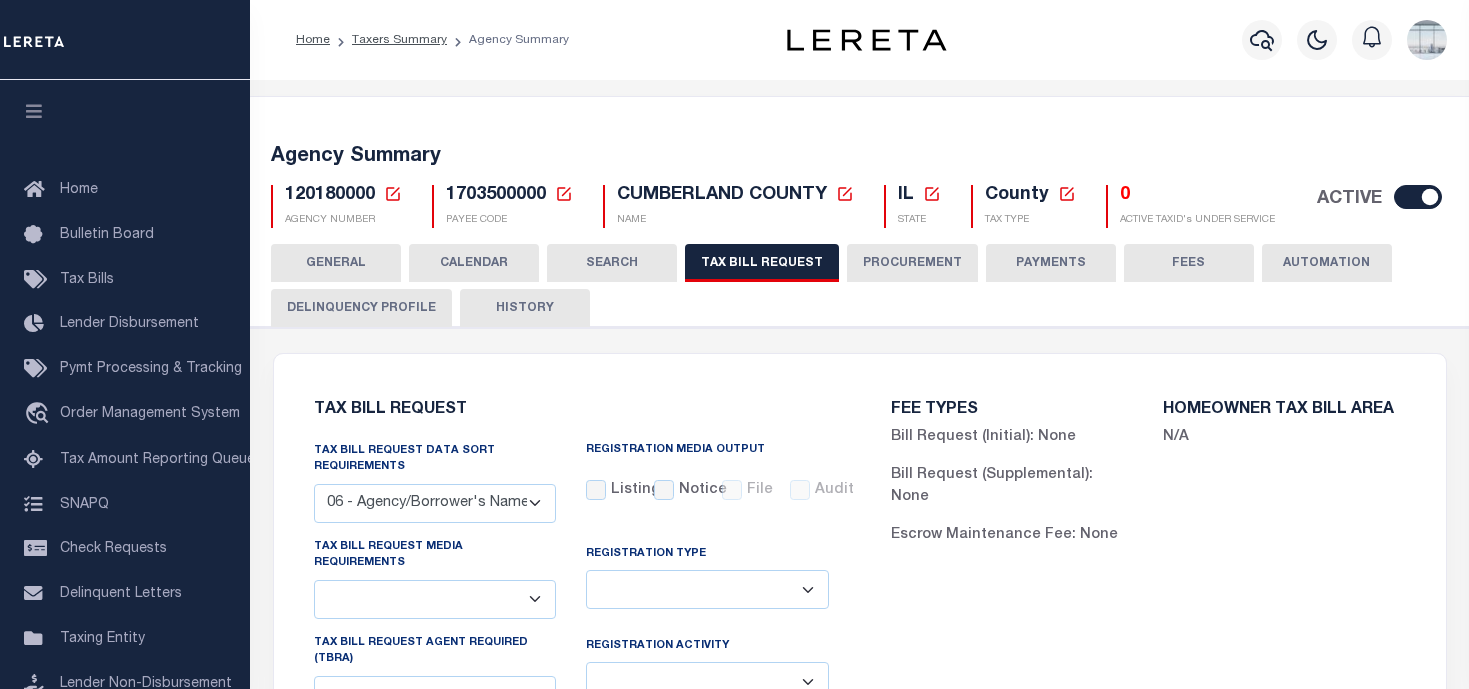 checkbox on "false" 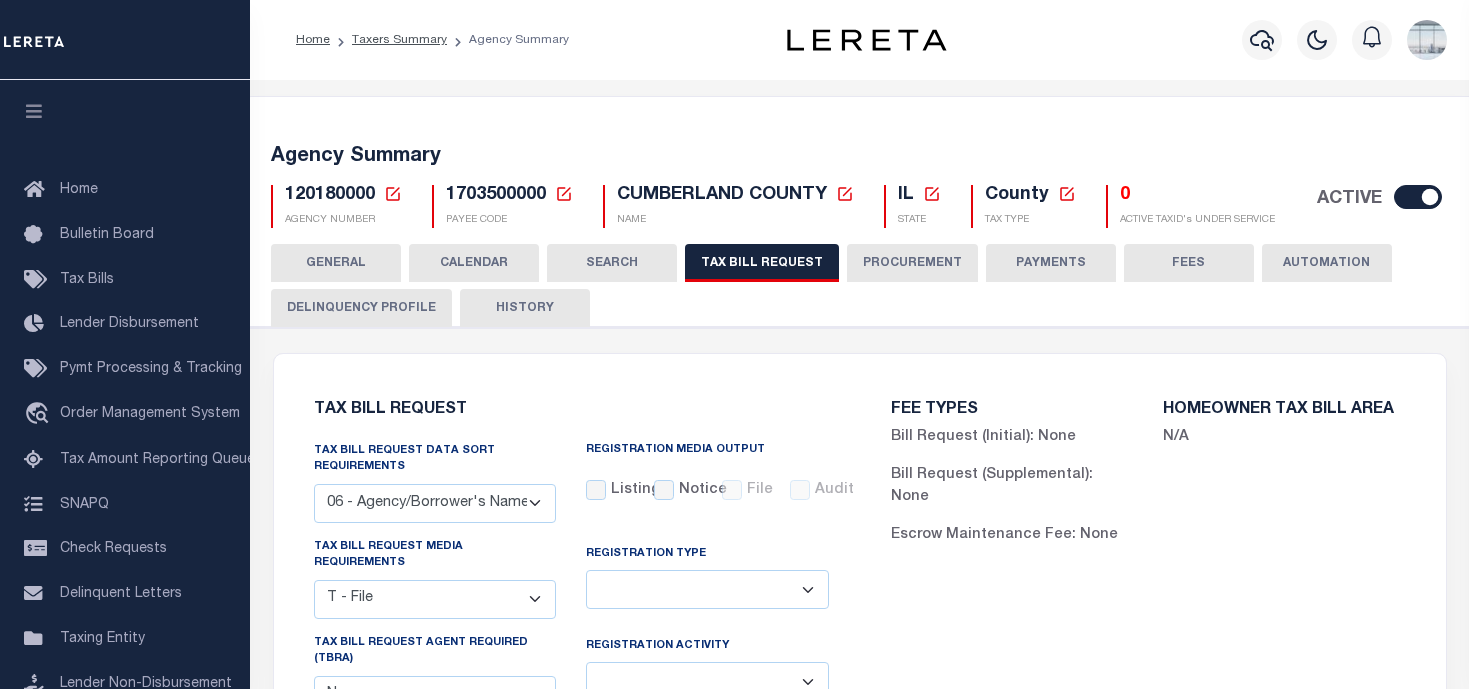 scroll, scrollTop: 100, scrollLeft: 0, axis: vertical 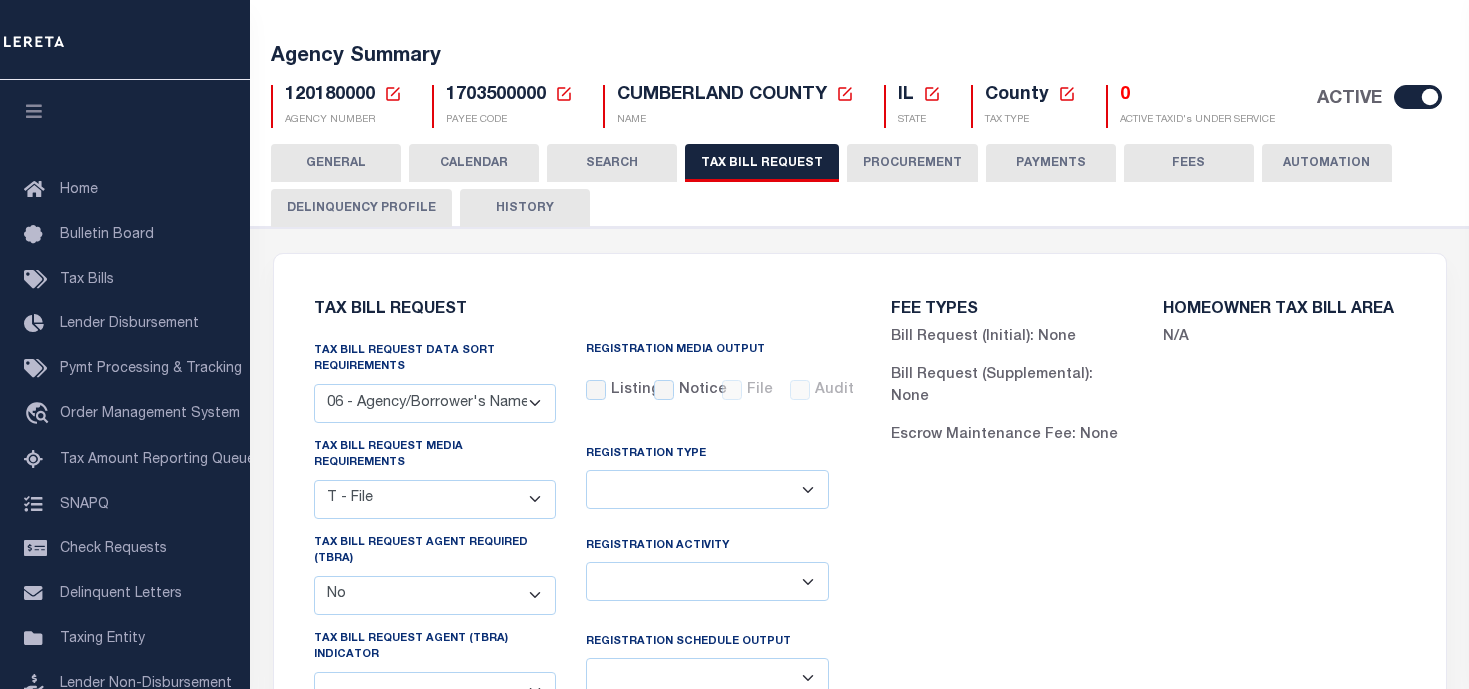 click 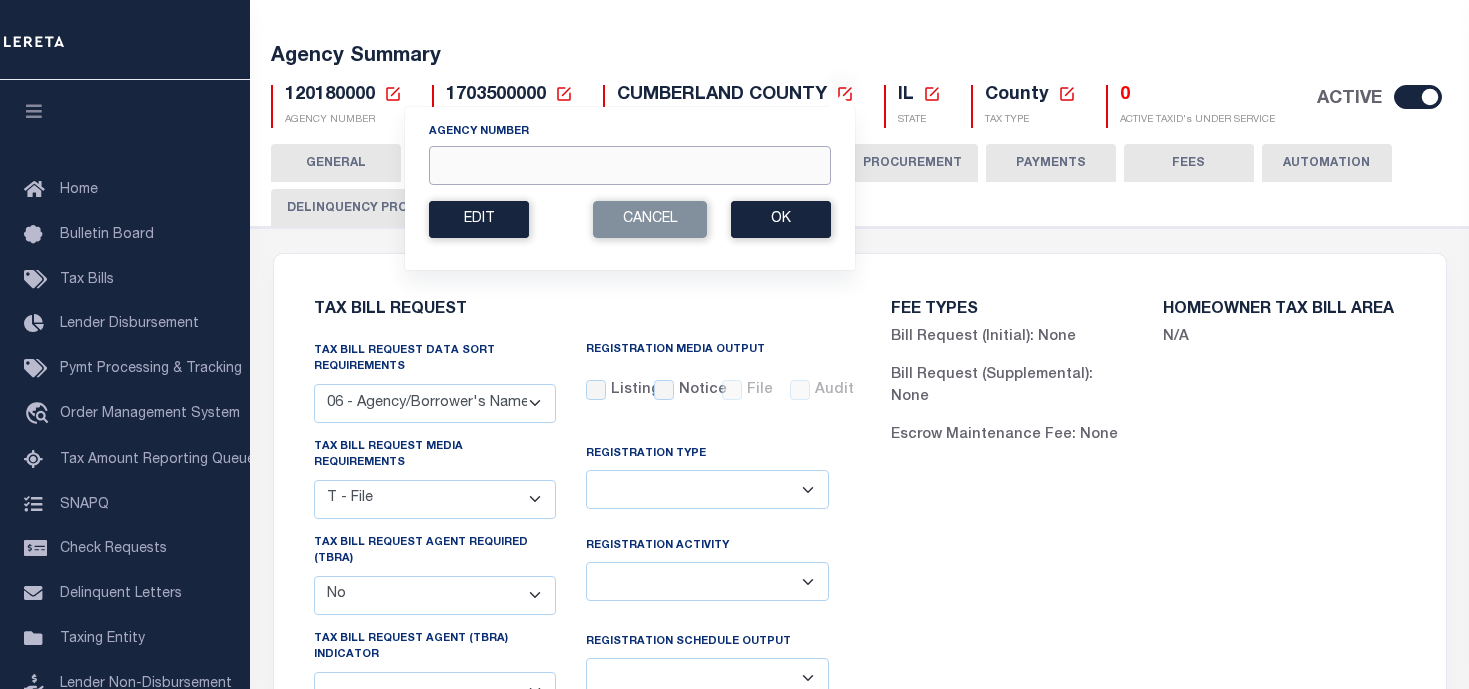 click on "Agency Number" at bounding box center (630, 165) 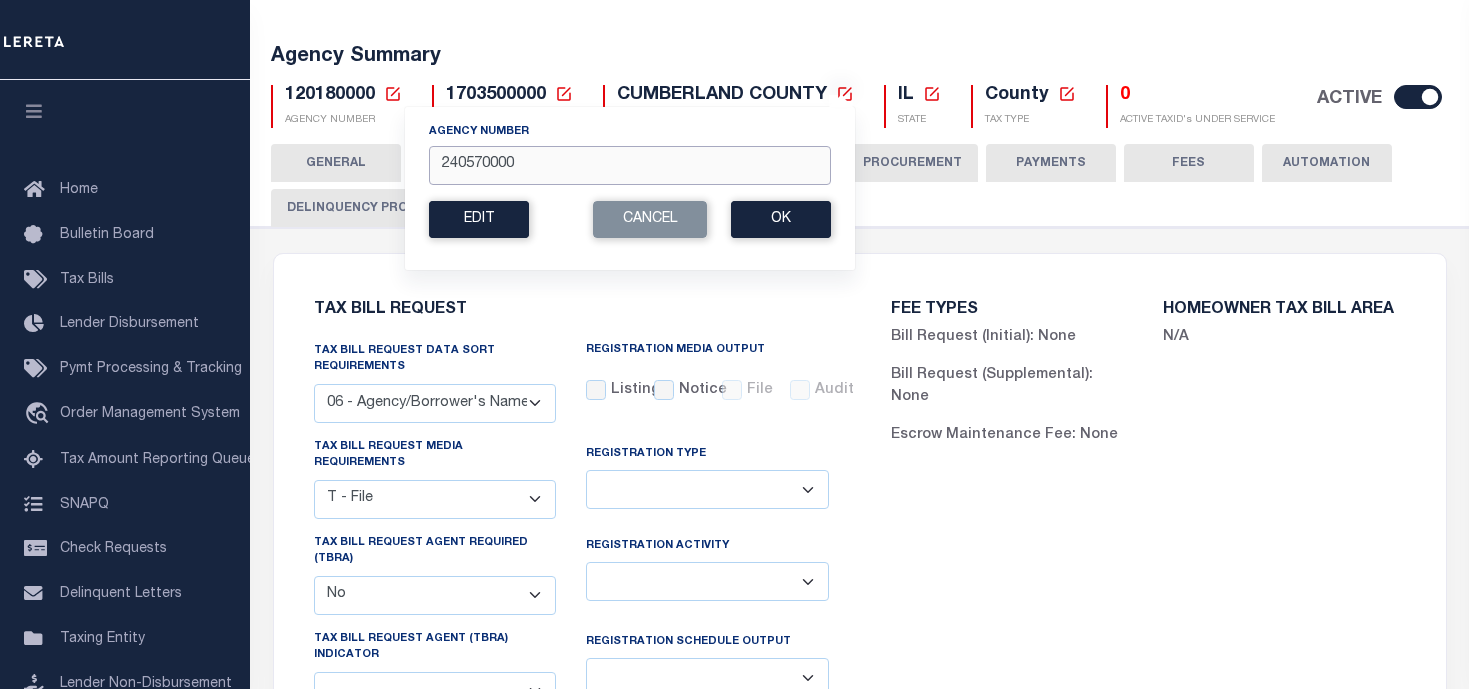 type on "240570000" 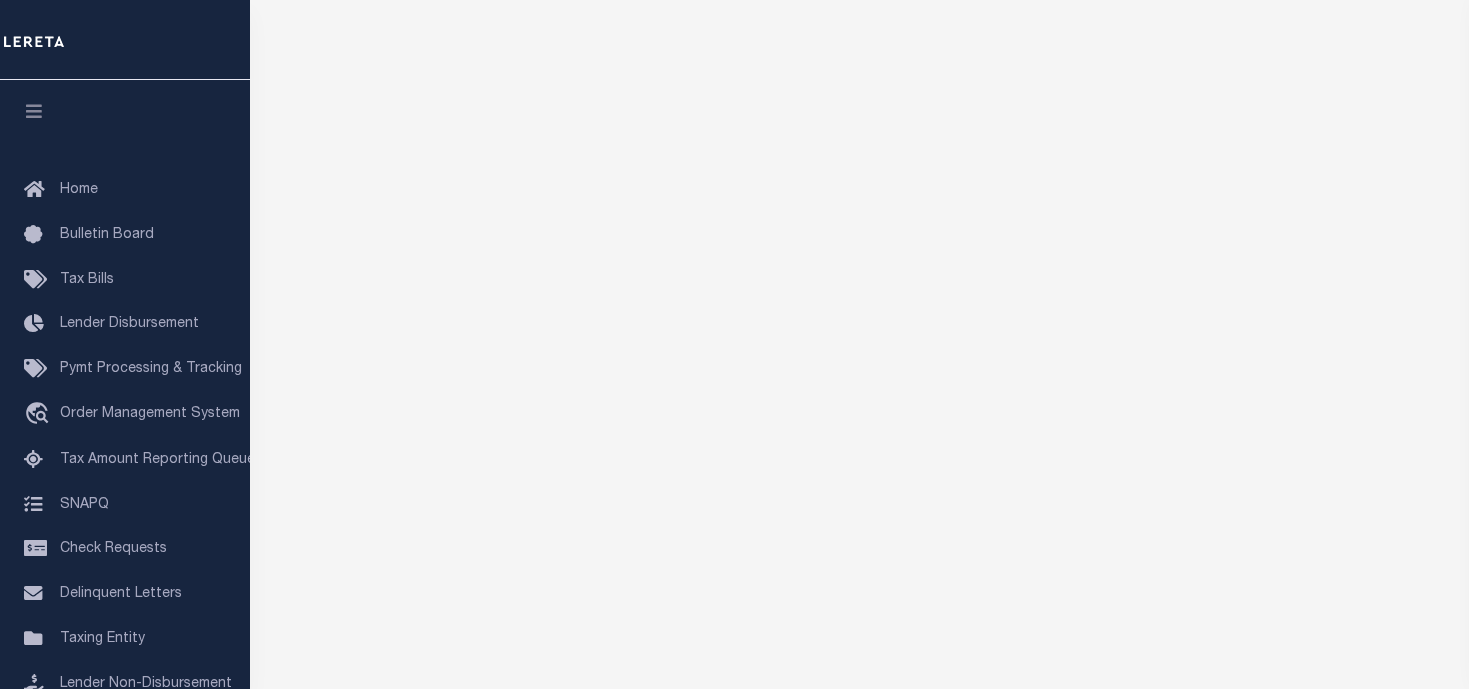 scroll, scrollTop: 0, scrollLeft: 0, axis: both 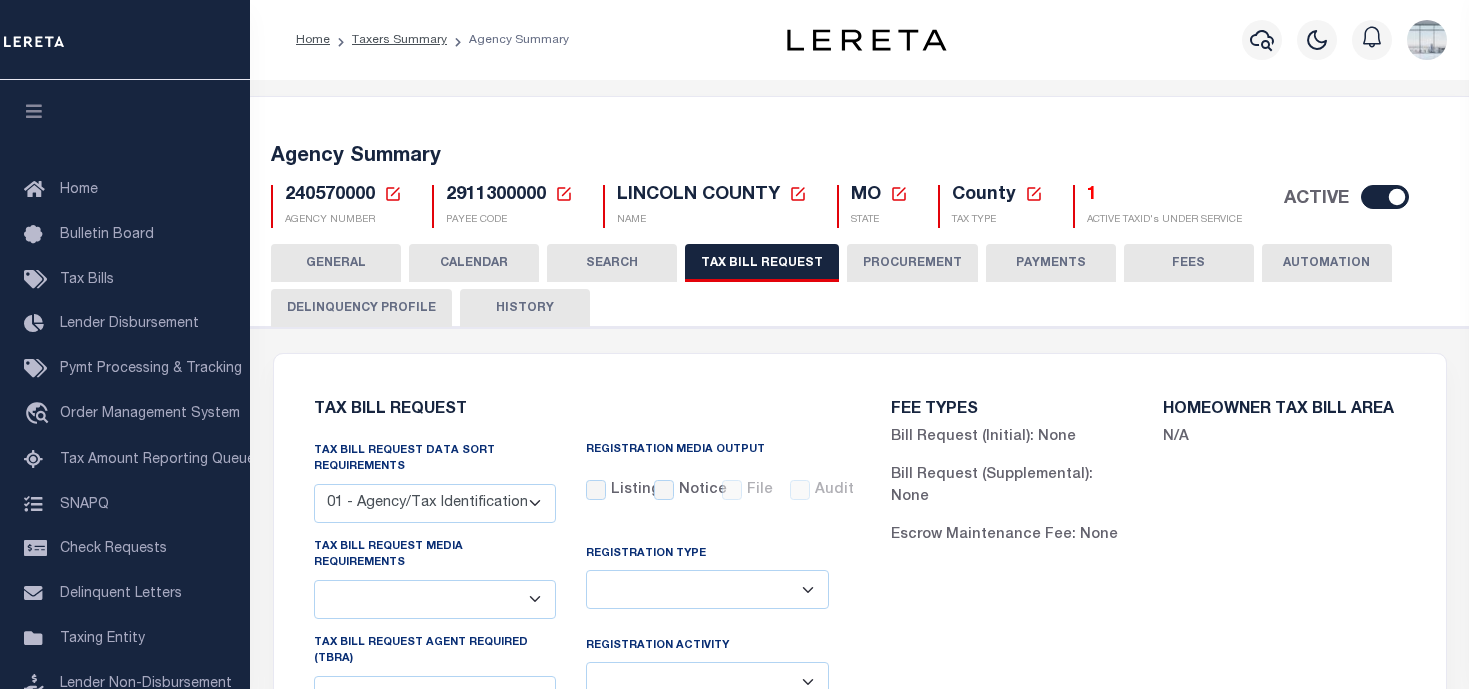 select on "30" 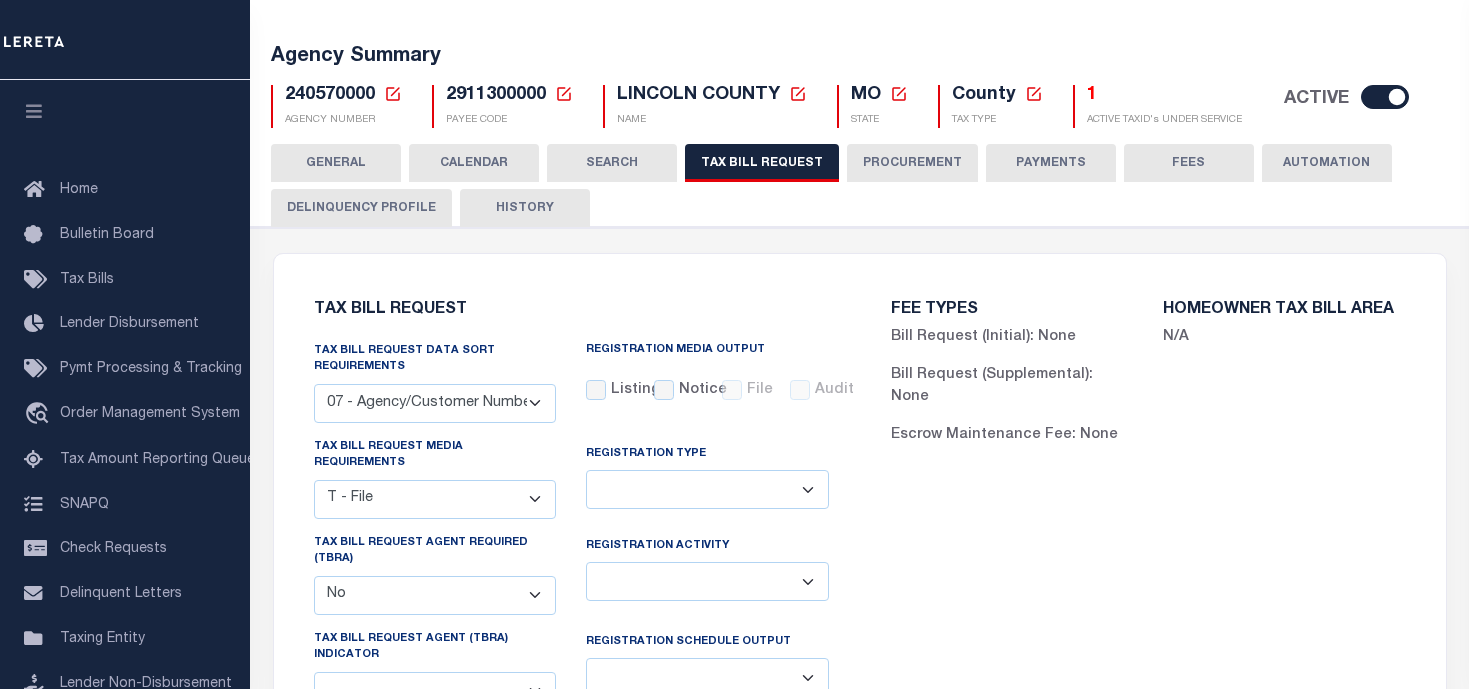scroll, scrollTop: 0, scrollLeft: 0, axis: both 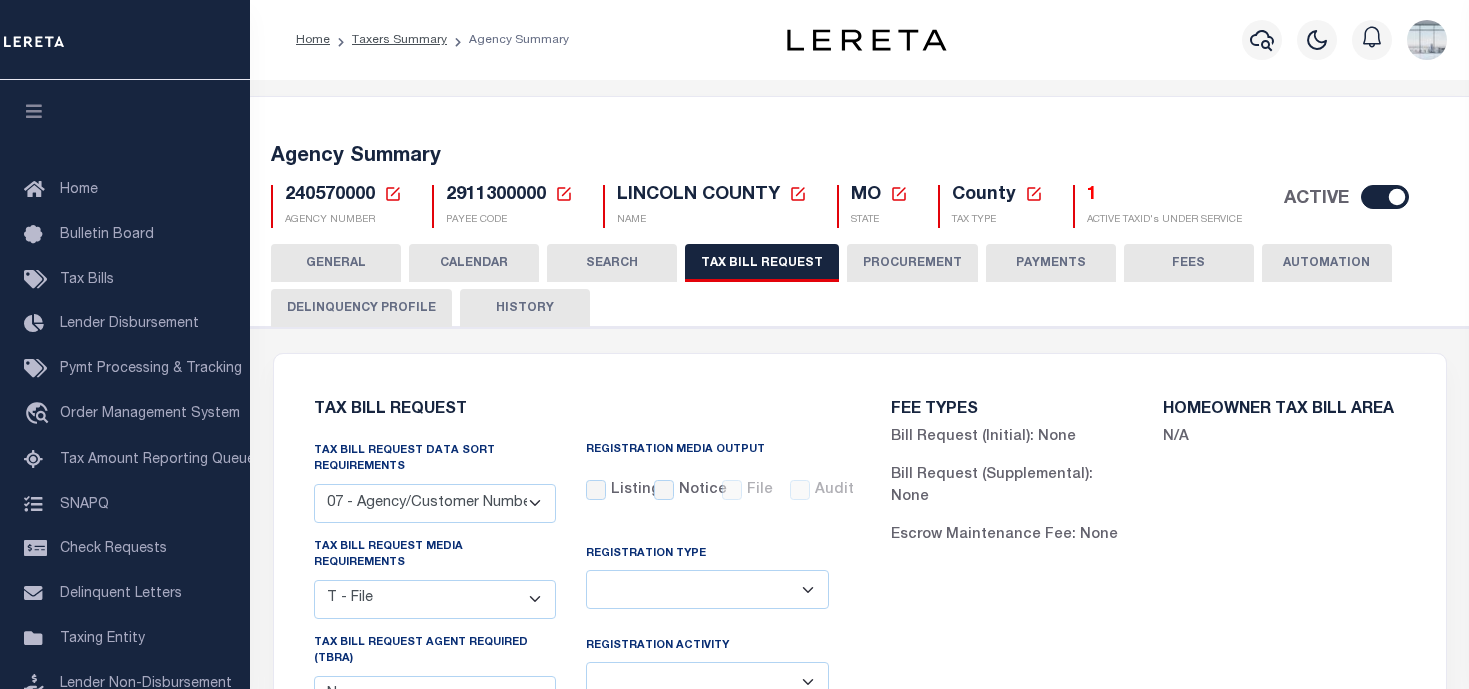 click 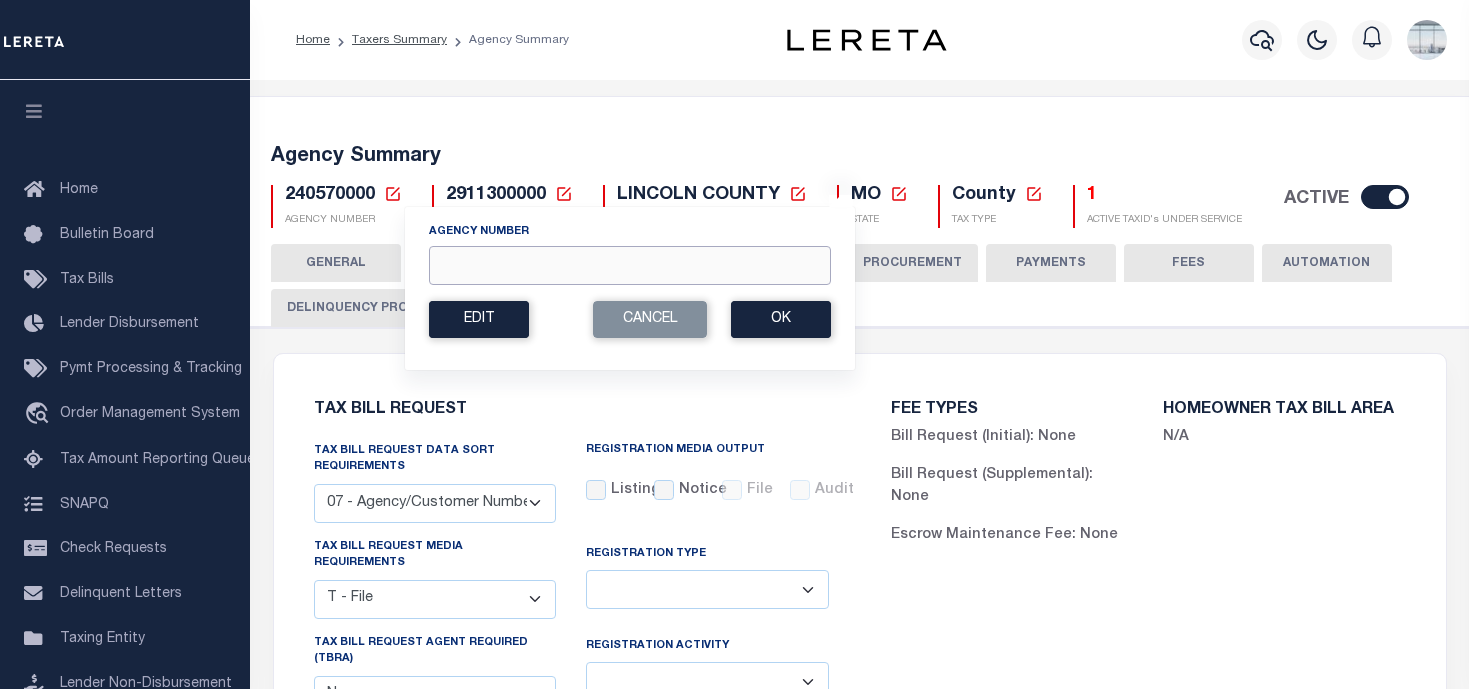 click on "Agency Number" at bounding box center [630, 265] 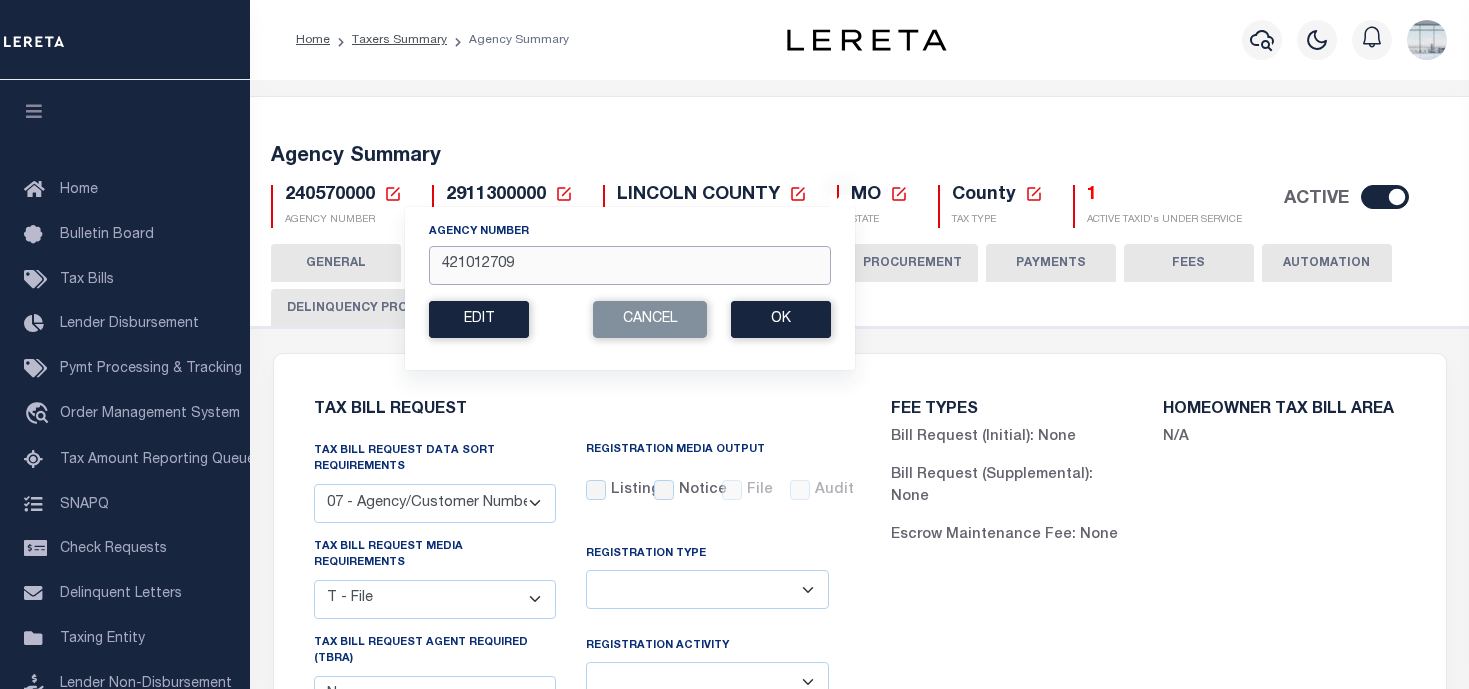 type on "421012709" 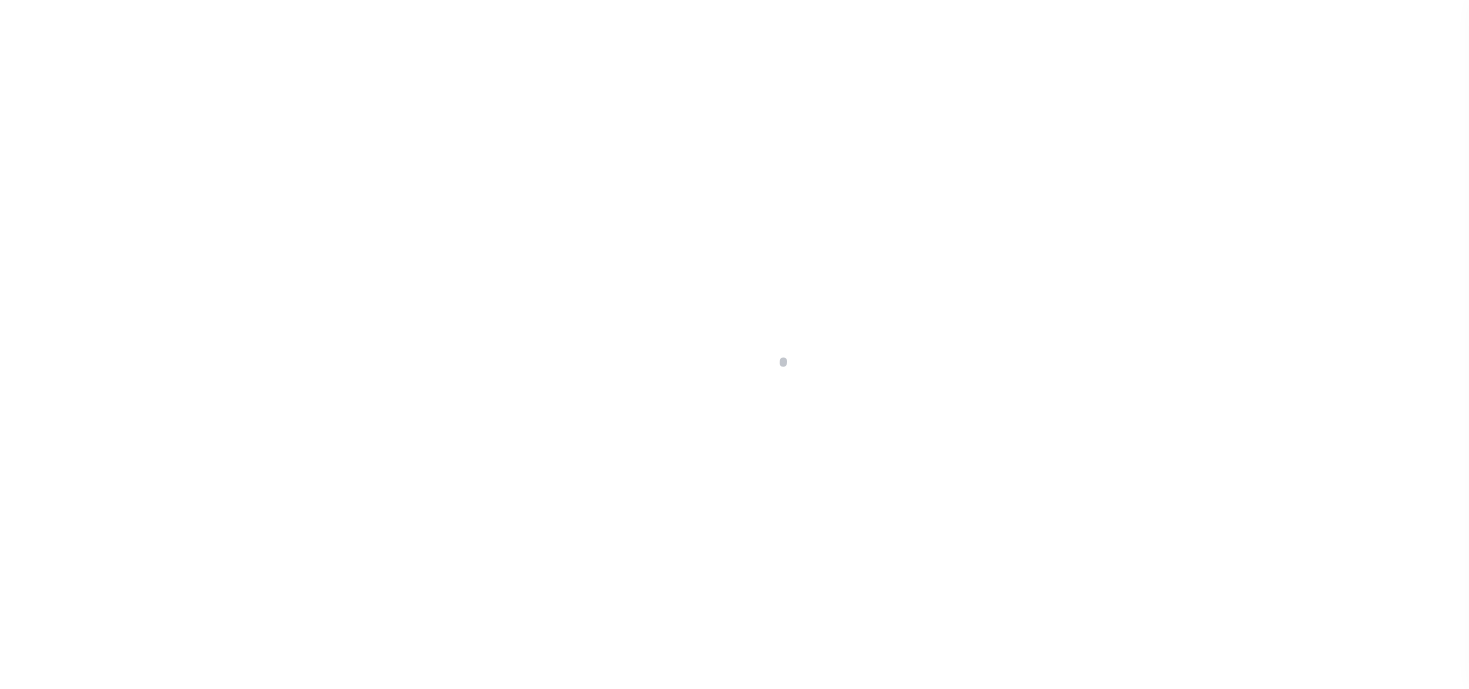 scroll, scrollTop: 0, scrollLeft: 0, axis: both 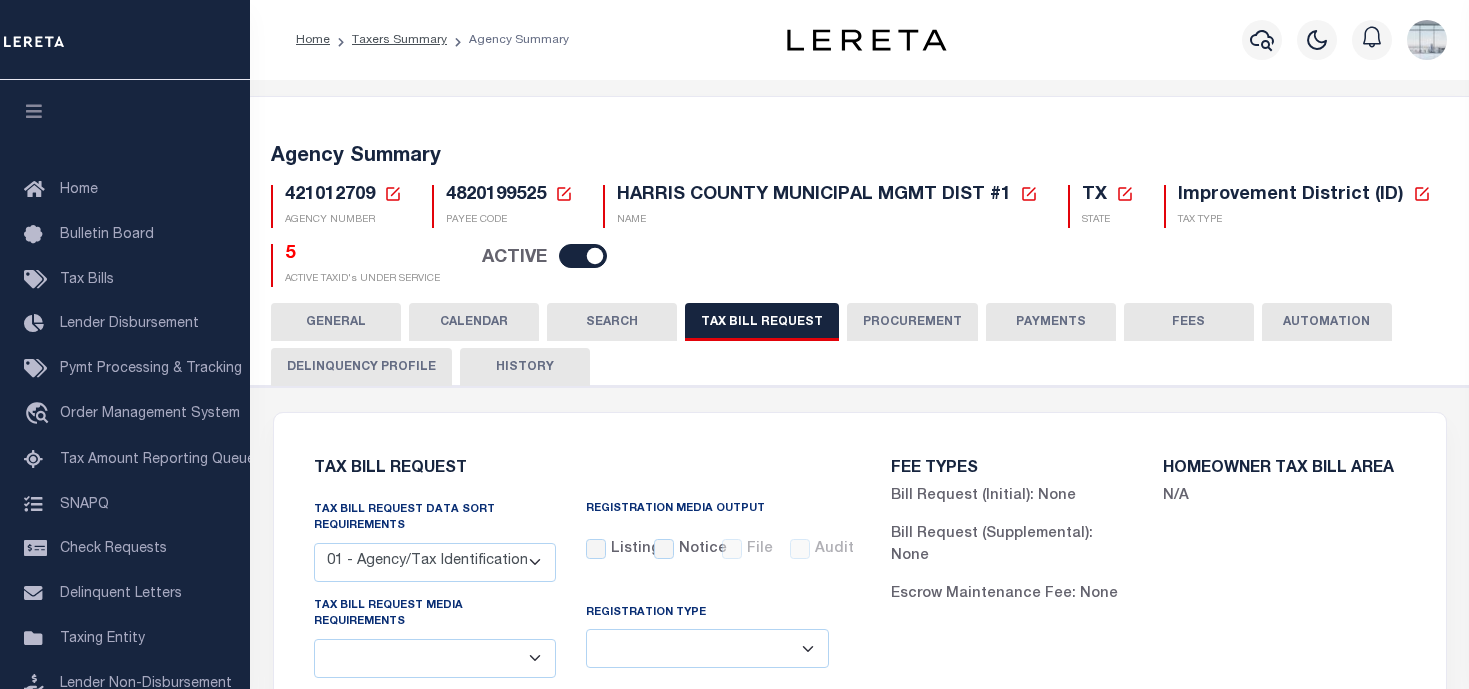 select on "28" 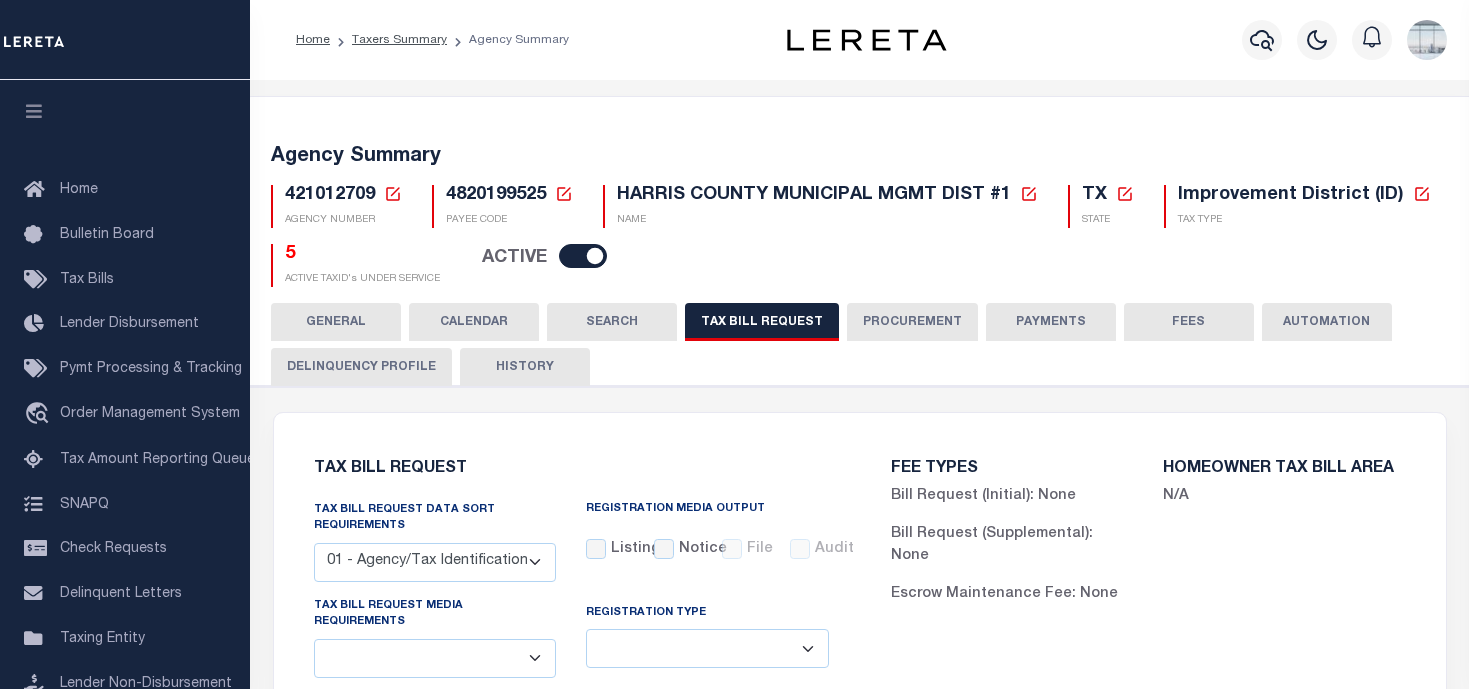 checkbox on "false" 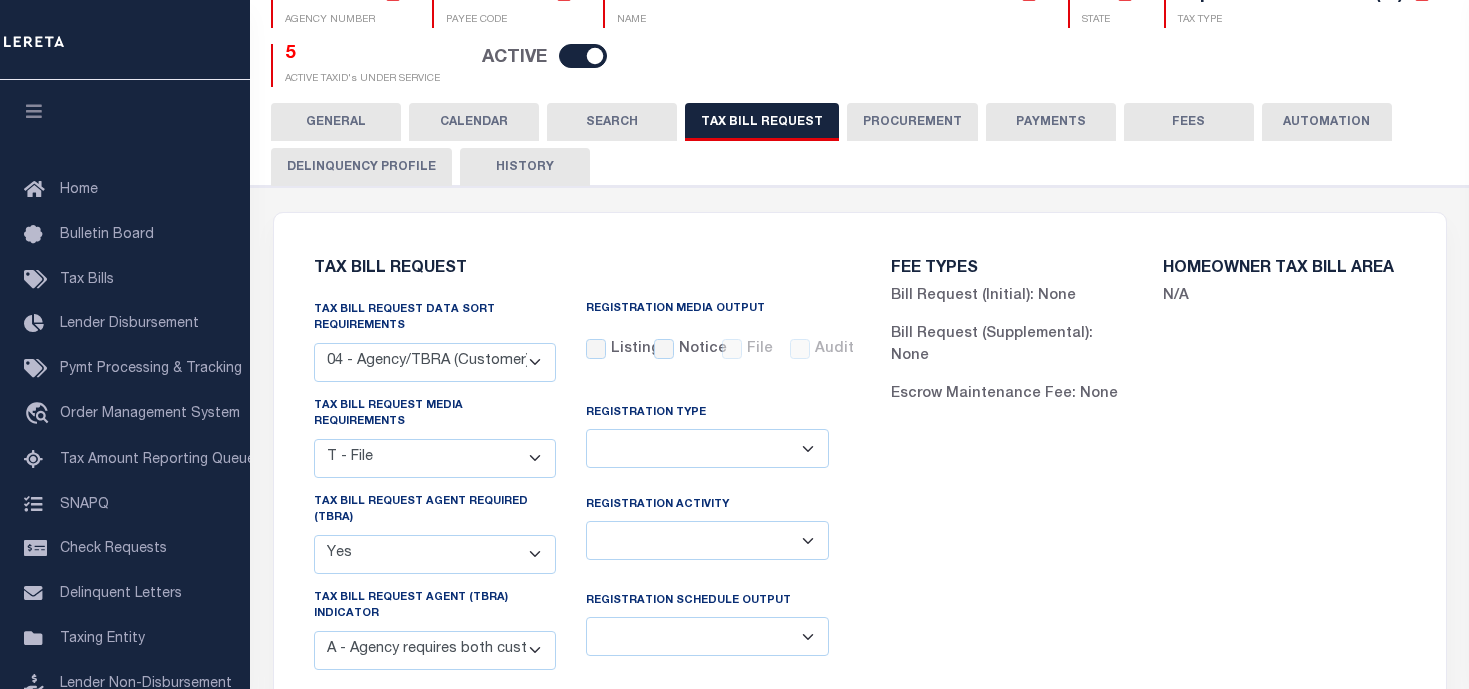 scroll, scrollTop: 100, scrollLeft: 0, axis: vertical 